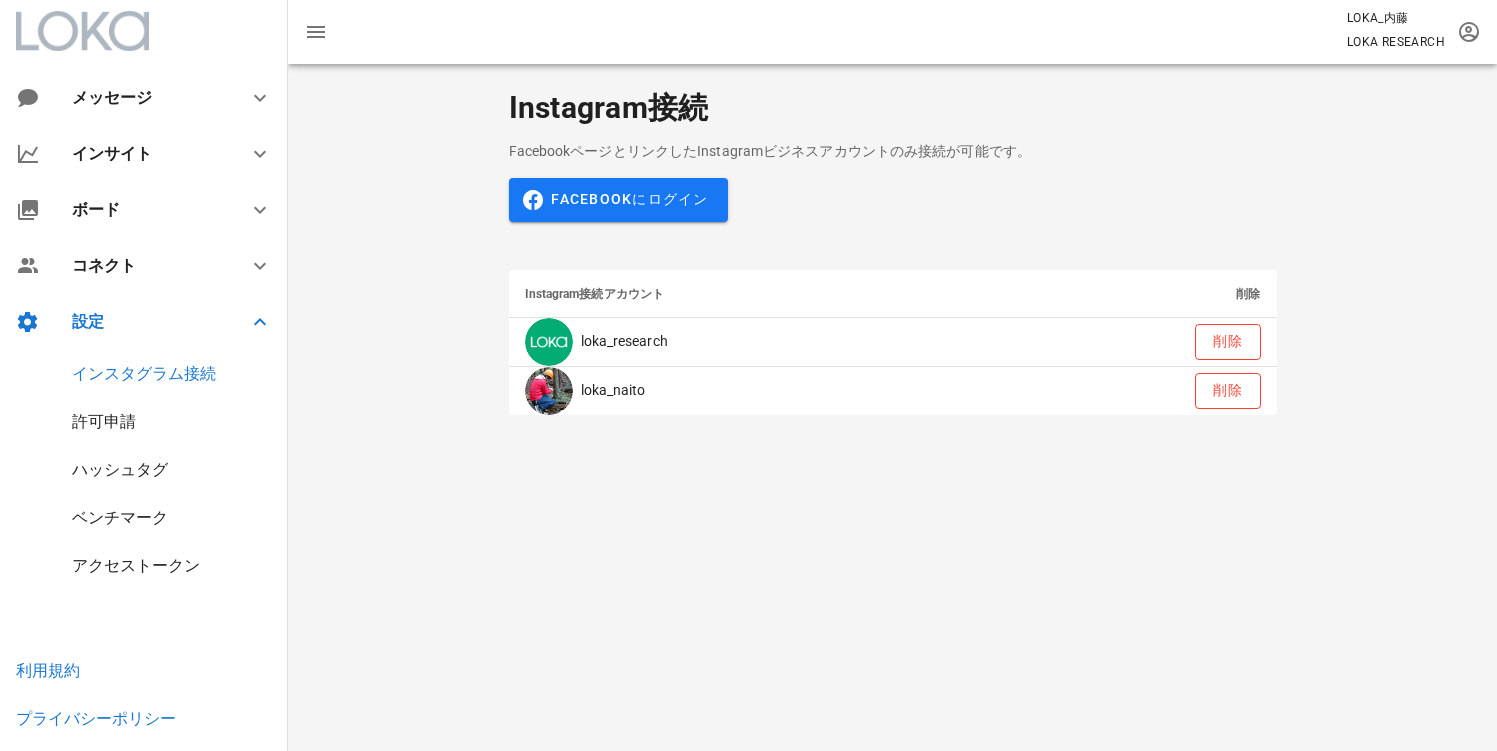 scroll, scrollTop: 0, scrollLeft: 0, axis: both 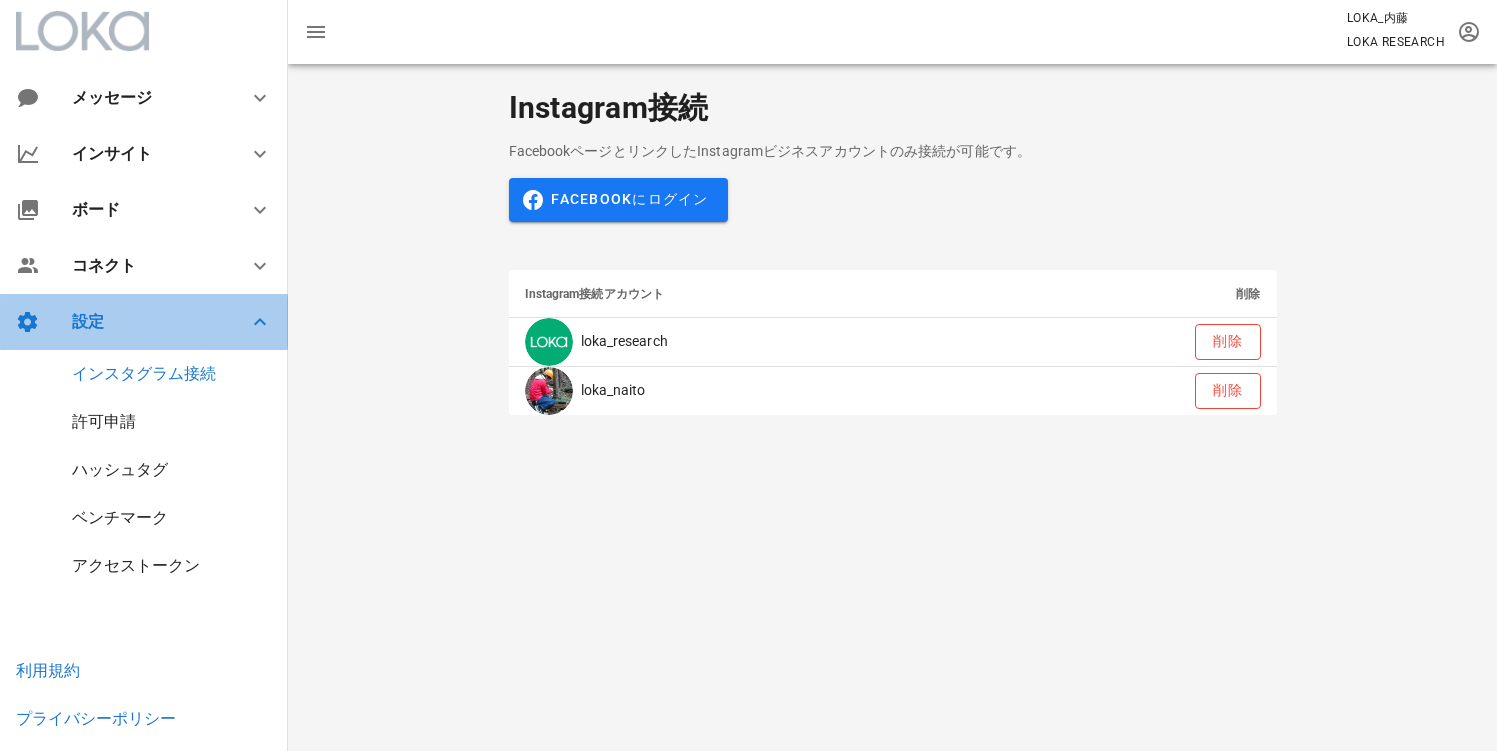 click on "設定" at bounding box center [148, 321] 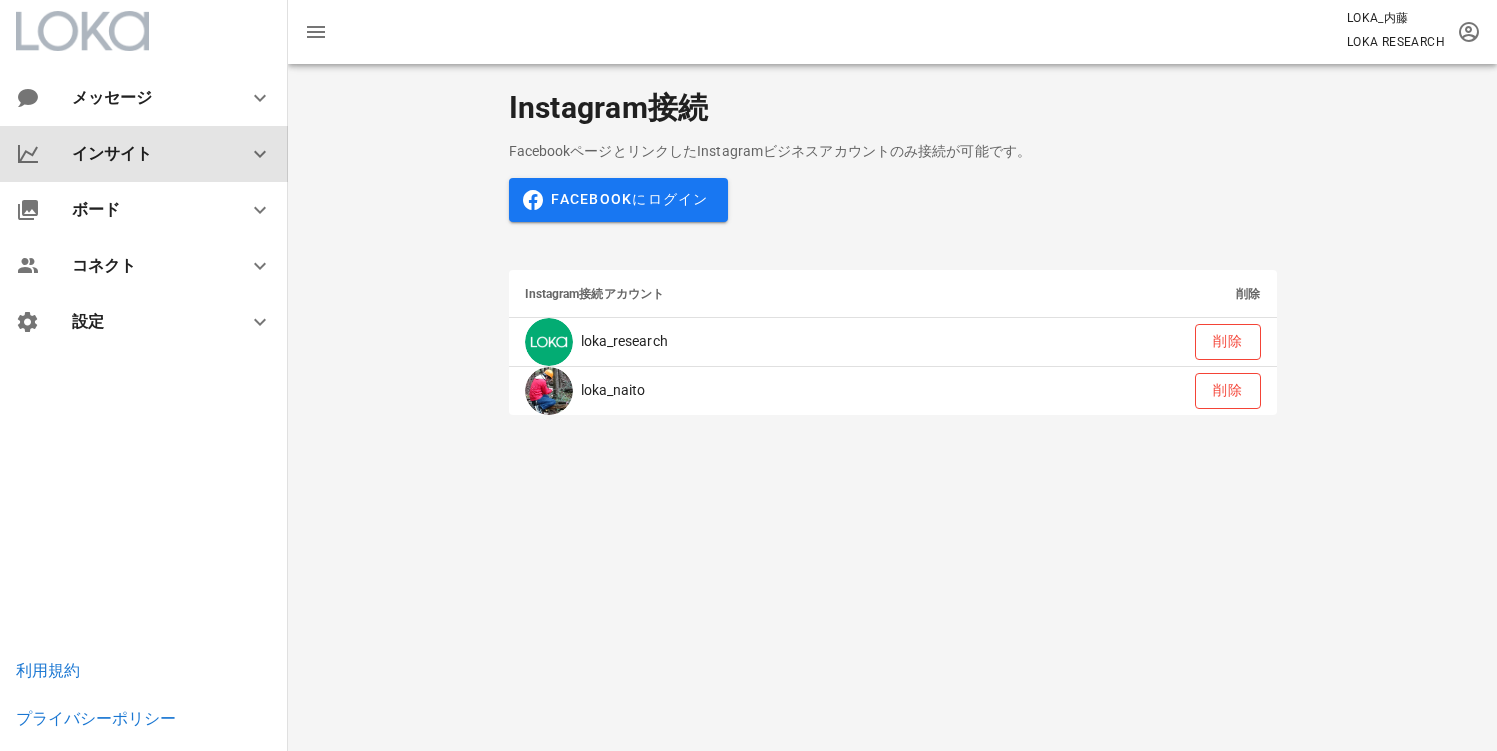 click on "インサイト" at bounding box center (148, 153) 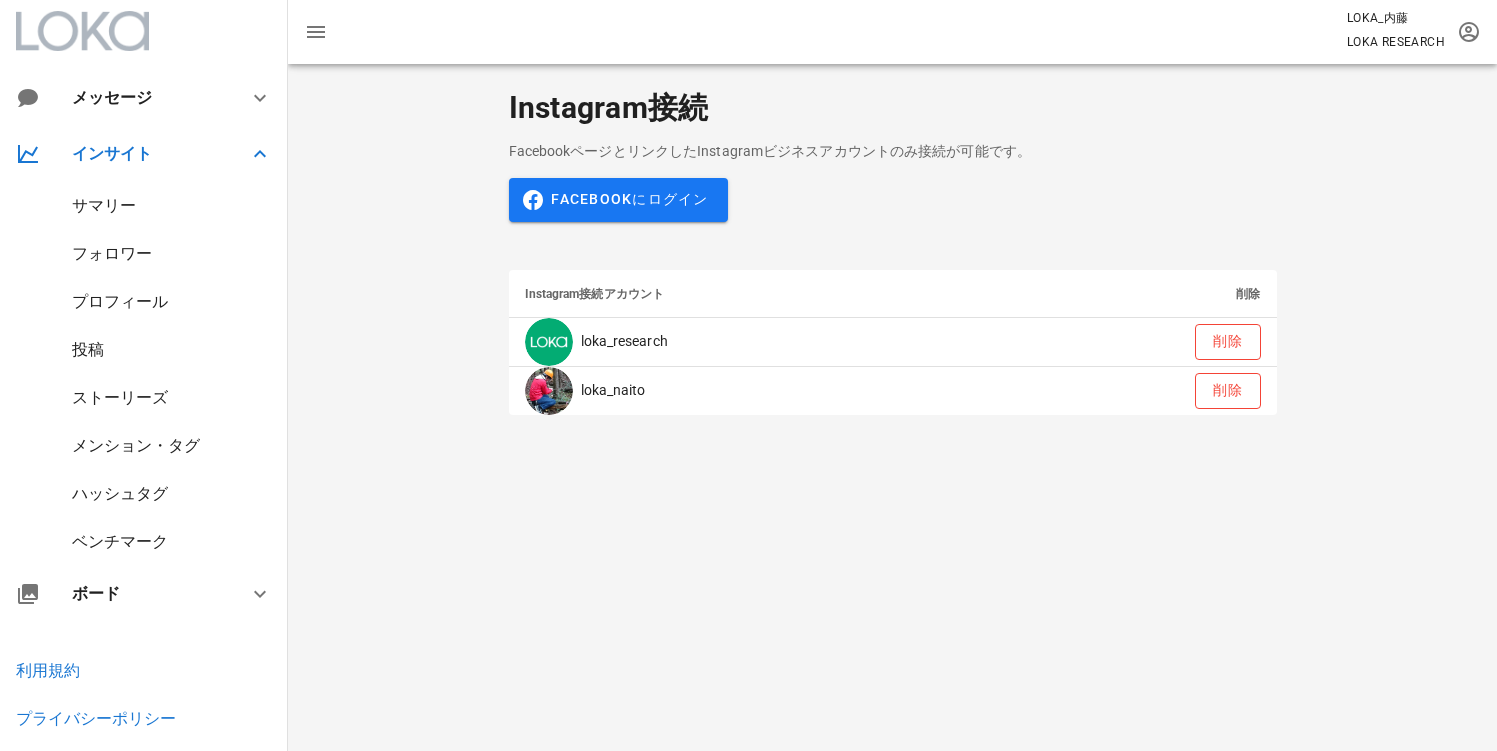 click on "ストーリーズ" at bounding box center [120, 397] 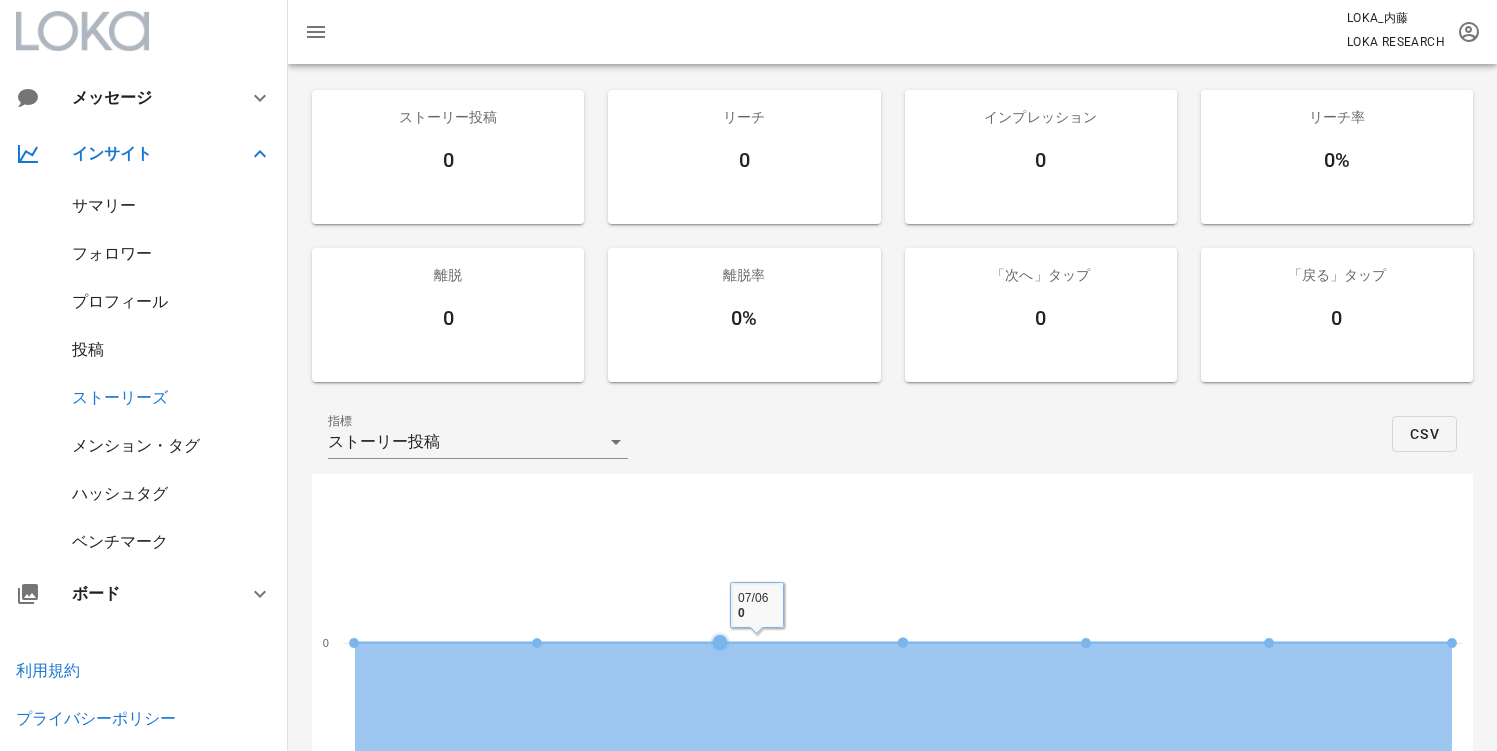 scroll, scrollTop: 0, scrollLeft: 0, axis: both 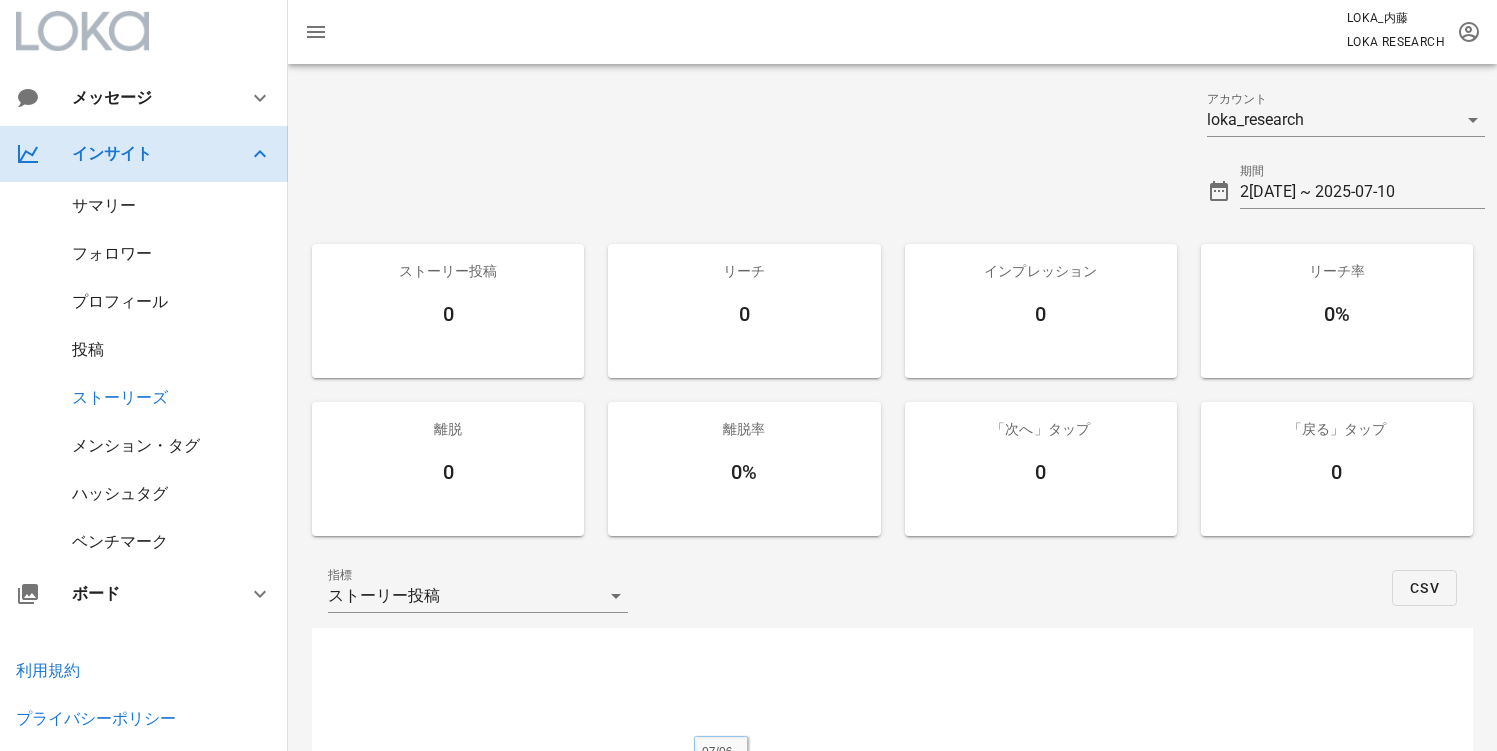 click on "インサイト" at bounding box center [148, 153] 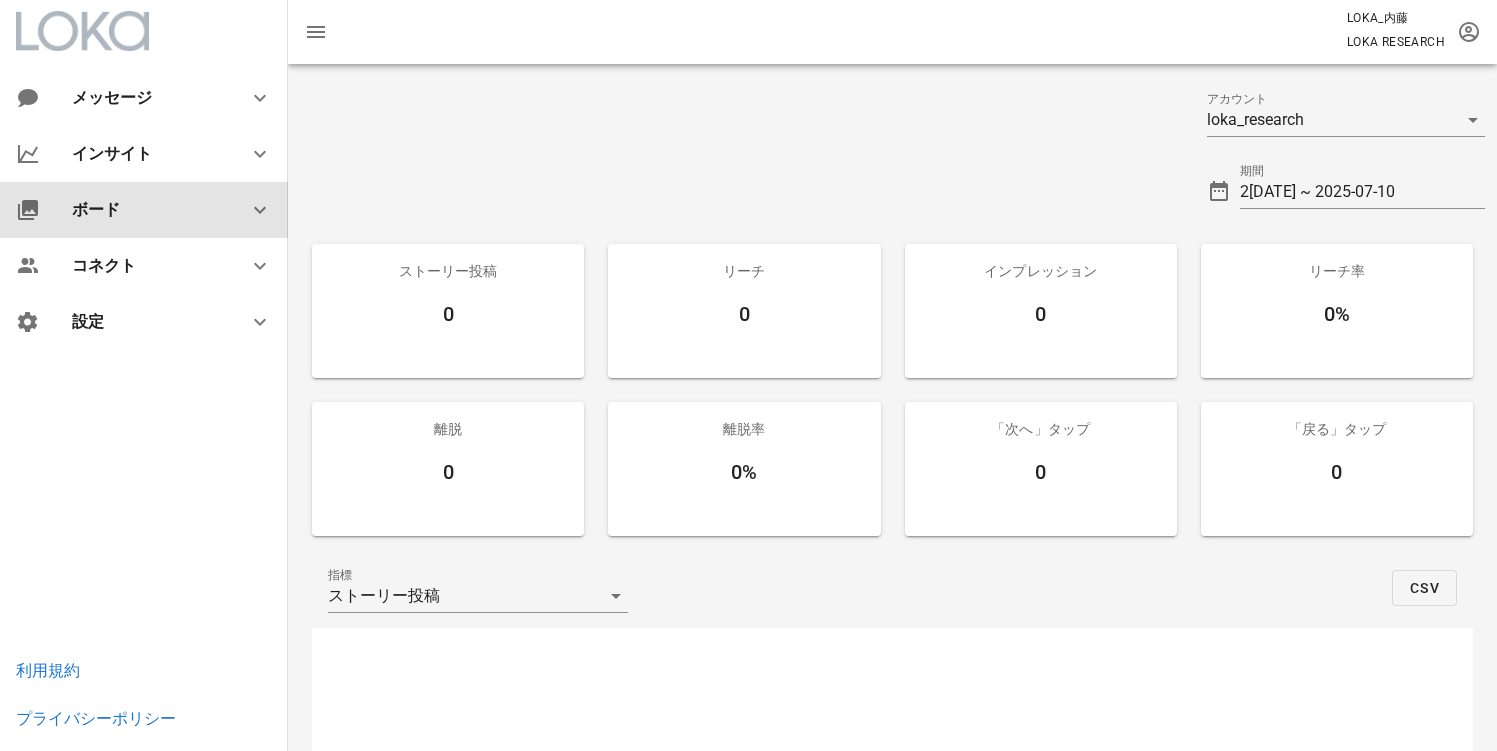 click on "ボード" at bounding box center [148, 209] 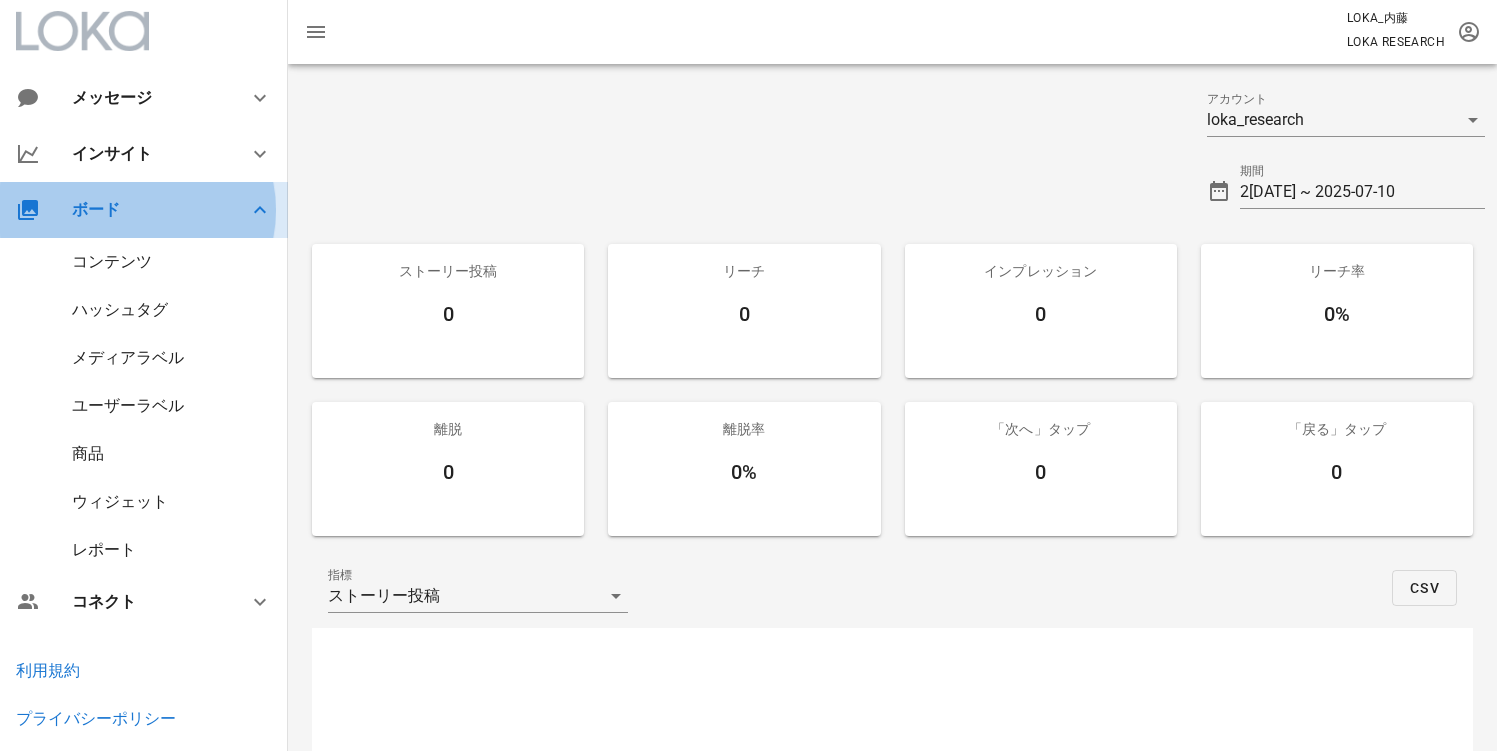 click on "ボード" at bounding box center (148, 209) 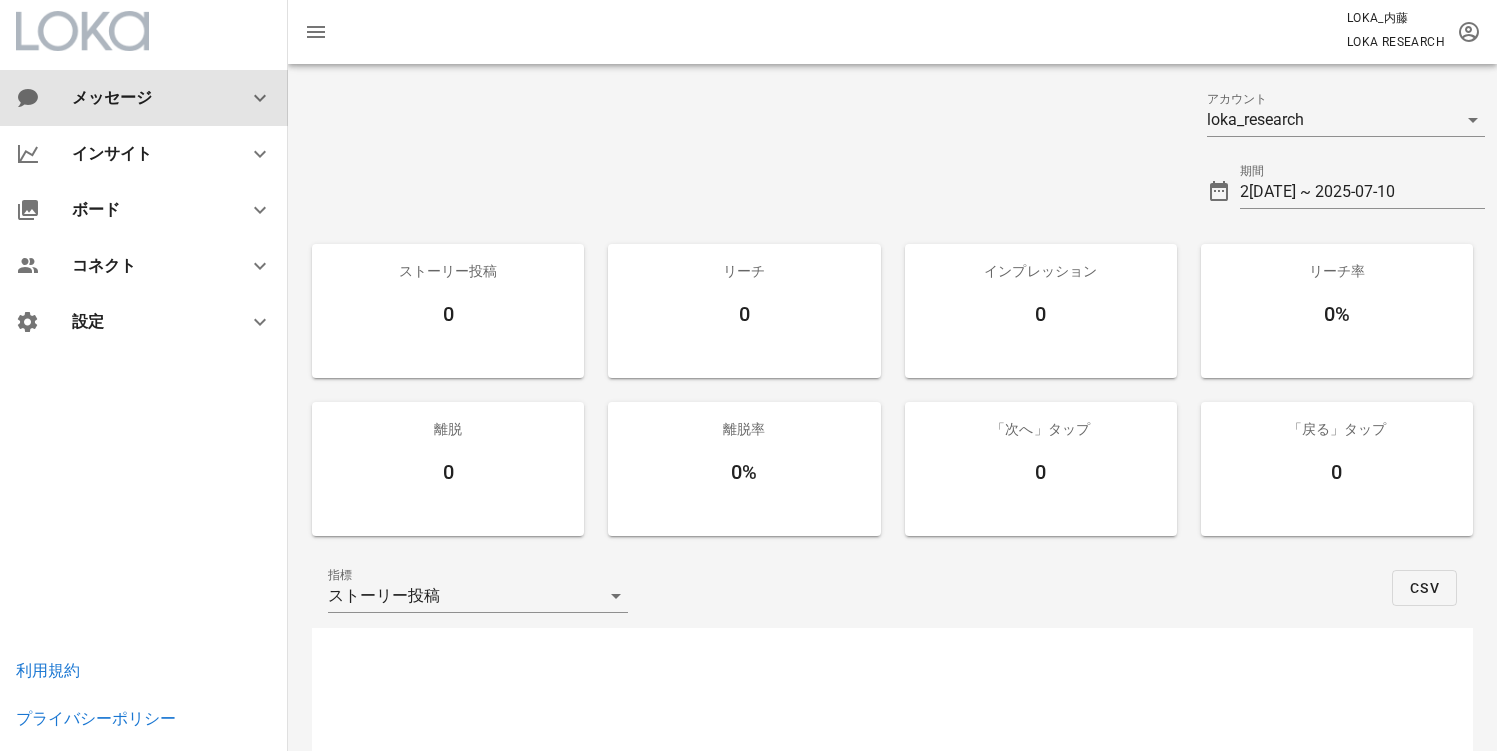 click on "メッセージ" at bounding box center (144, 97) 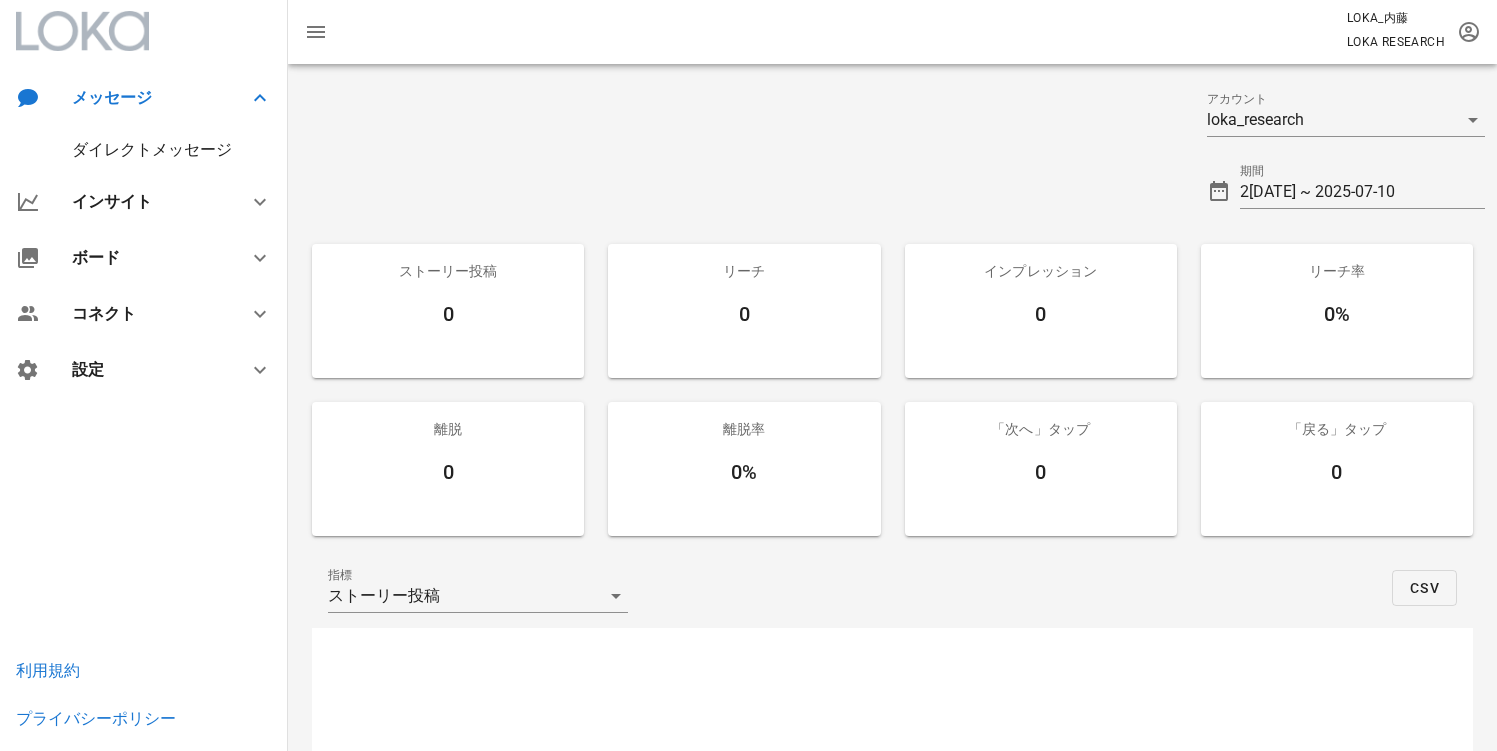 click on "ダイレクトメッセージ" at bounding box center (152, 149) 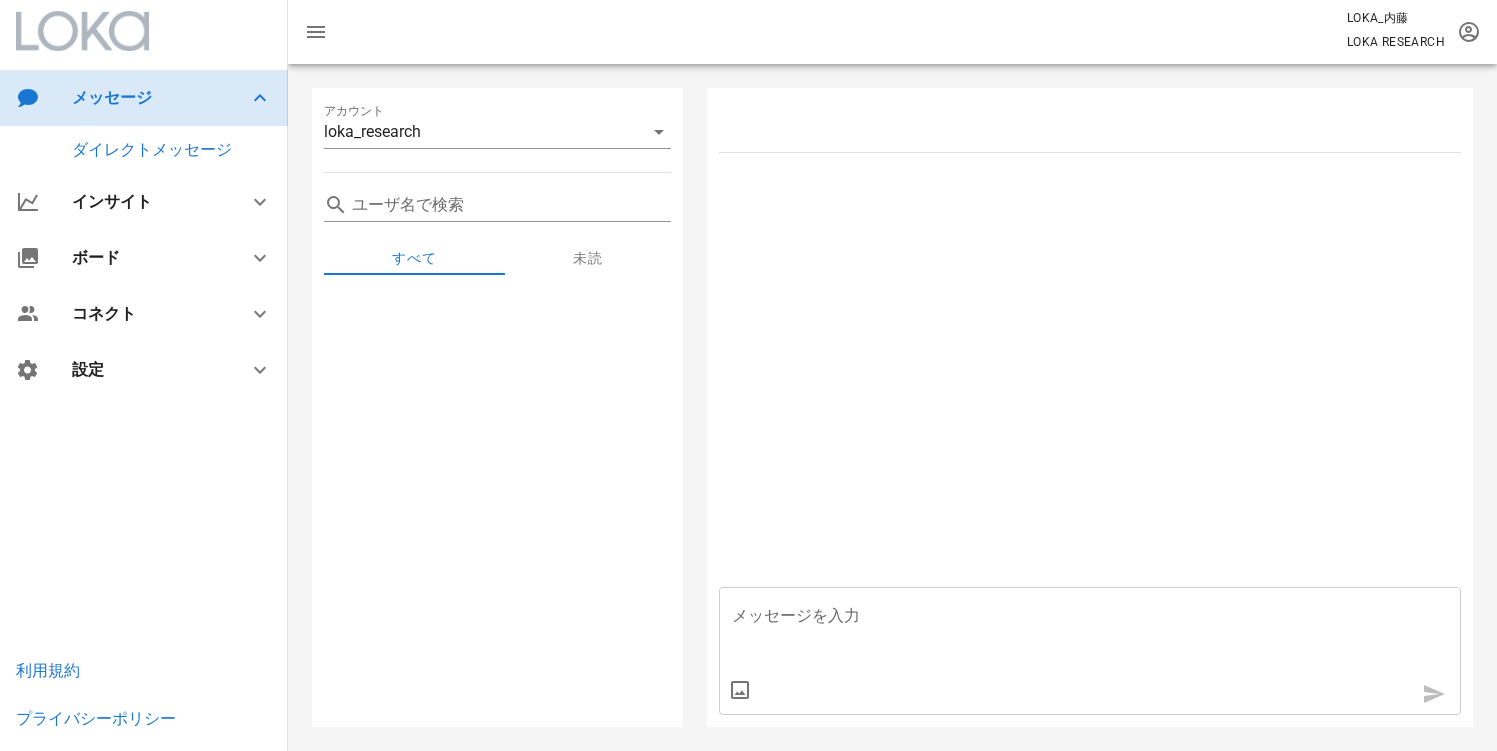 click on "メッセージ" at bounding box center [144, 97] 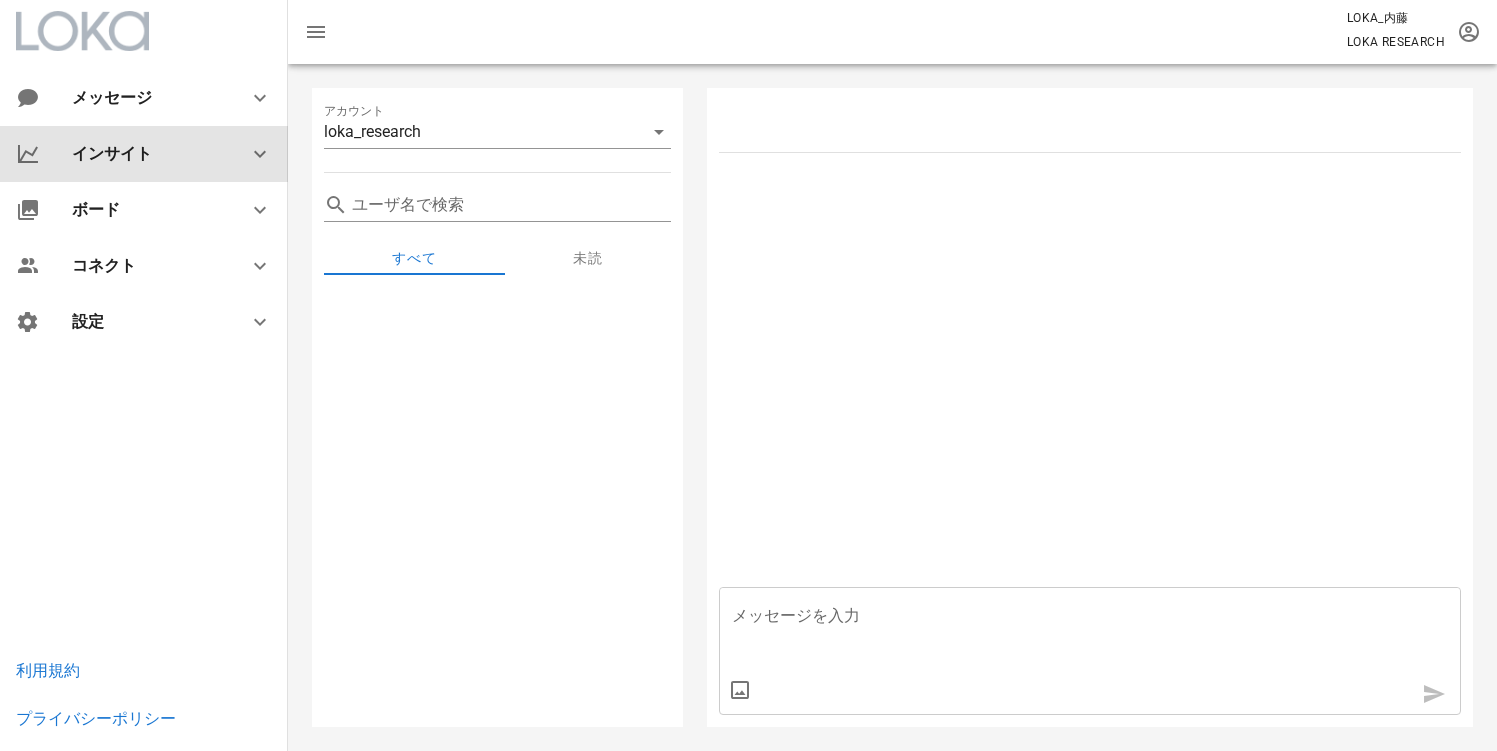 click on "インサイト" at bounding box center (148, 153) 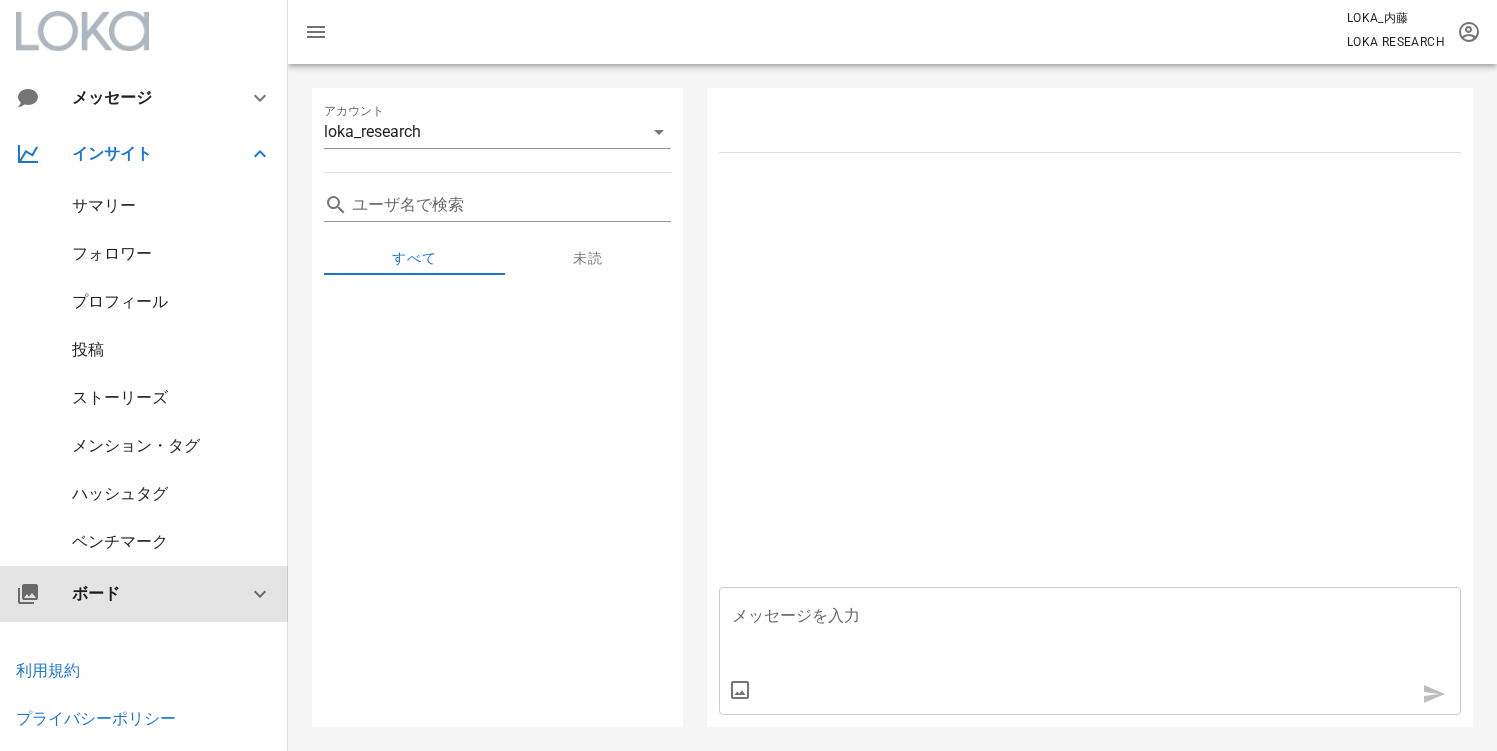 click on "ボード" at bounding box center [148, 593] 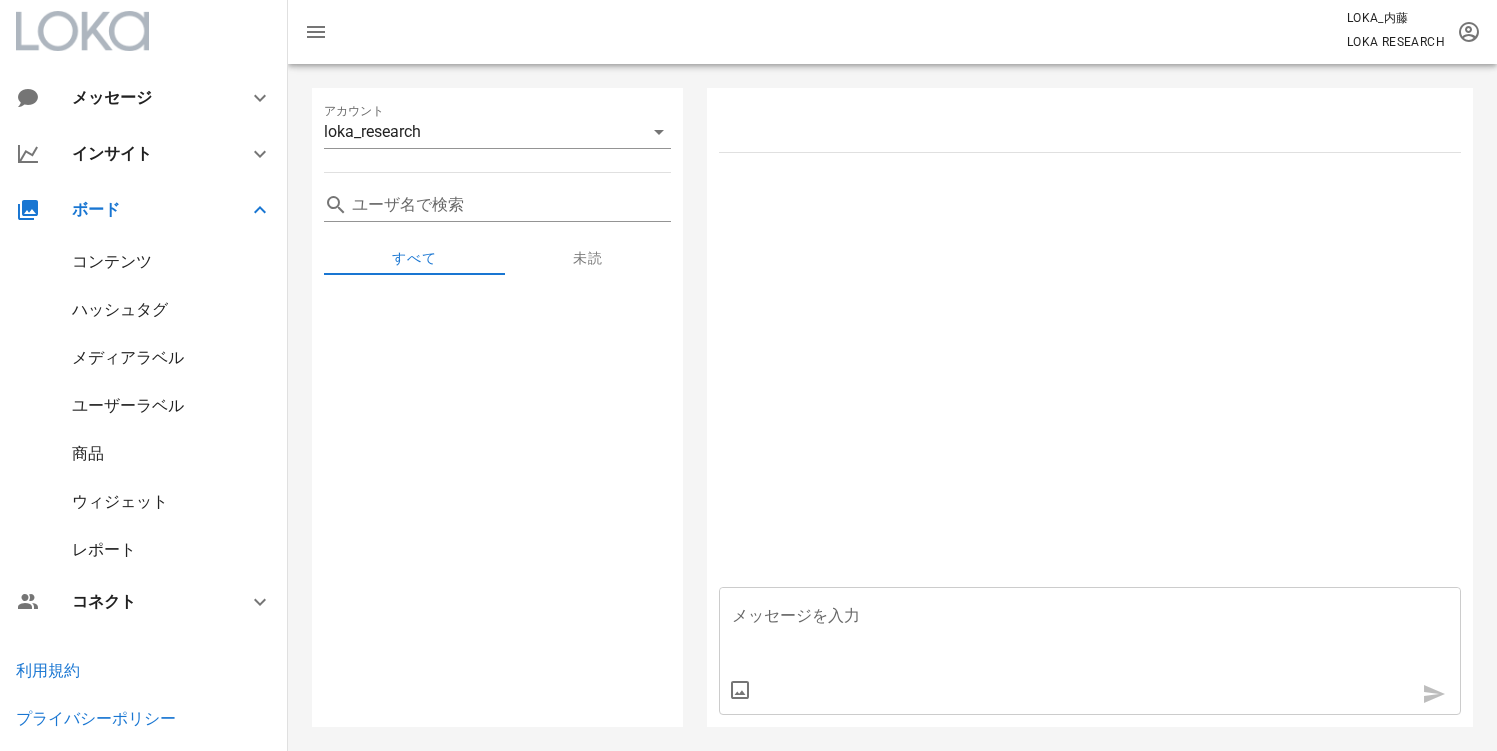 click on "コンテンツ" at bounding box center [112, 261] 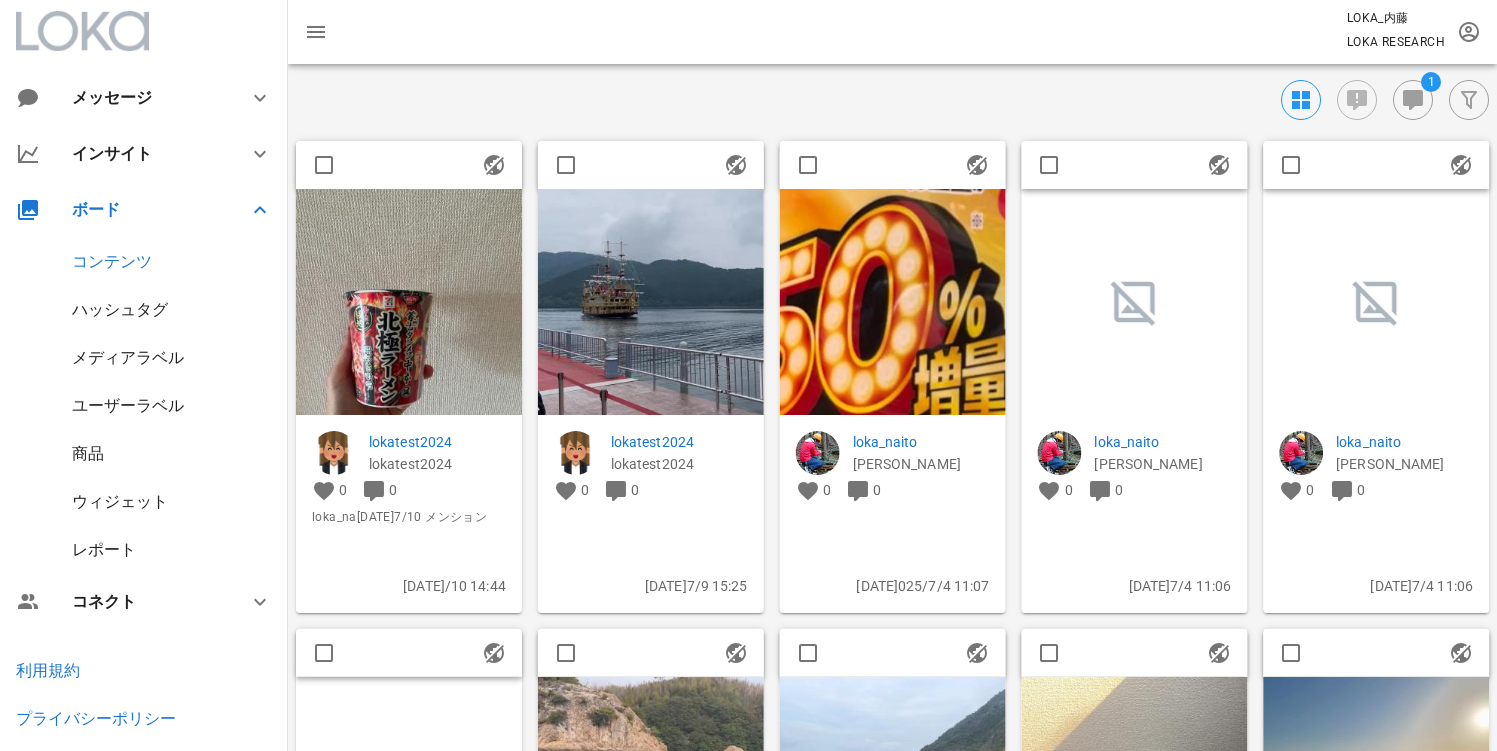 click at bounding box center (893, 302) 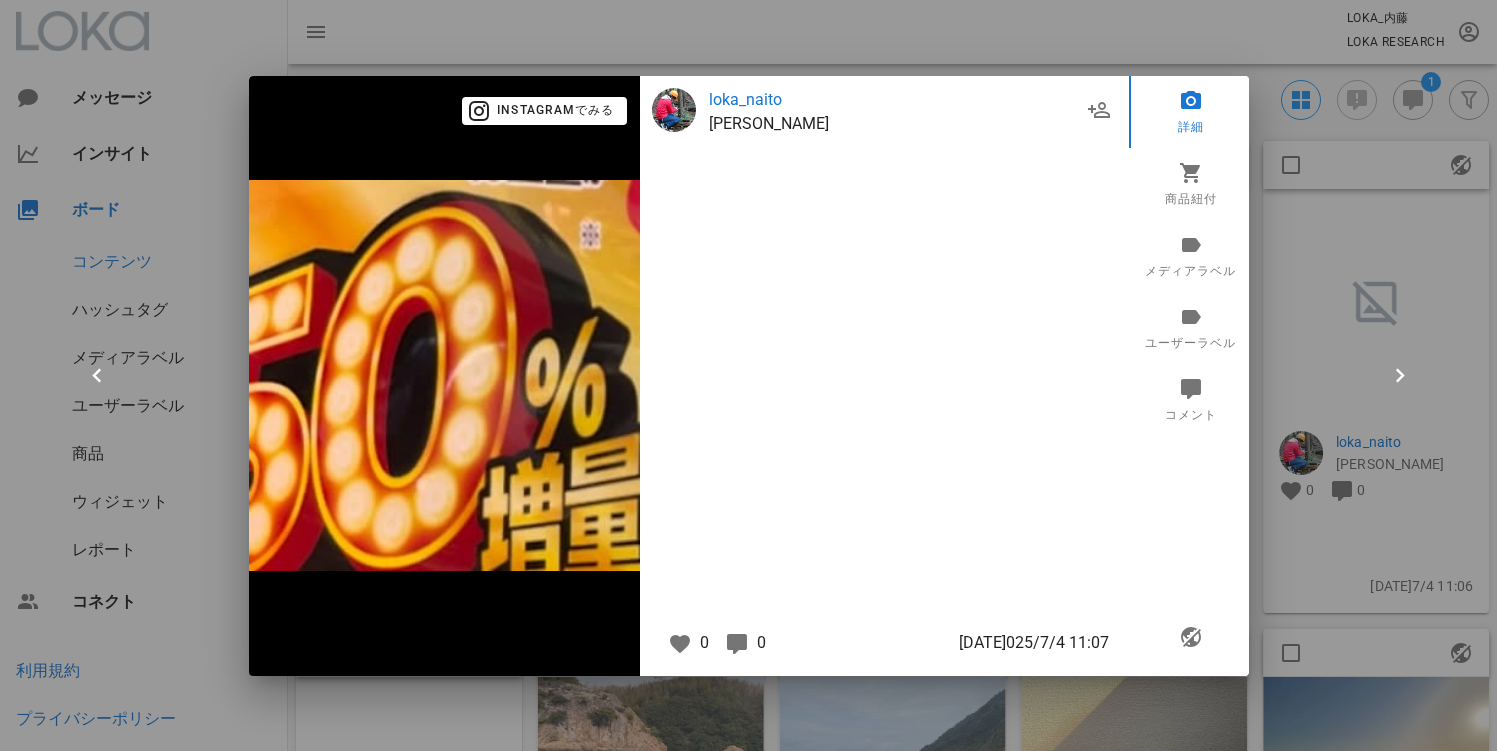 click at bounding box center (748, 375) 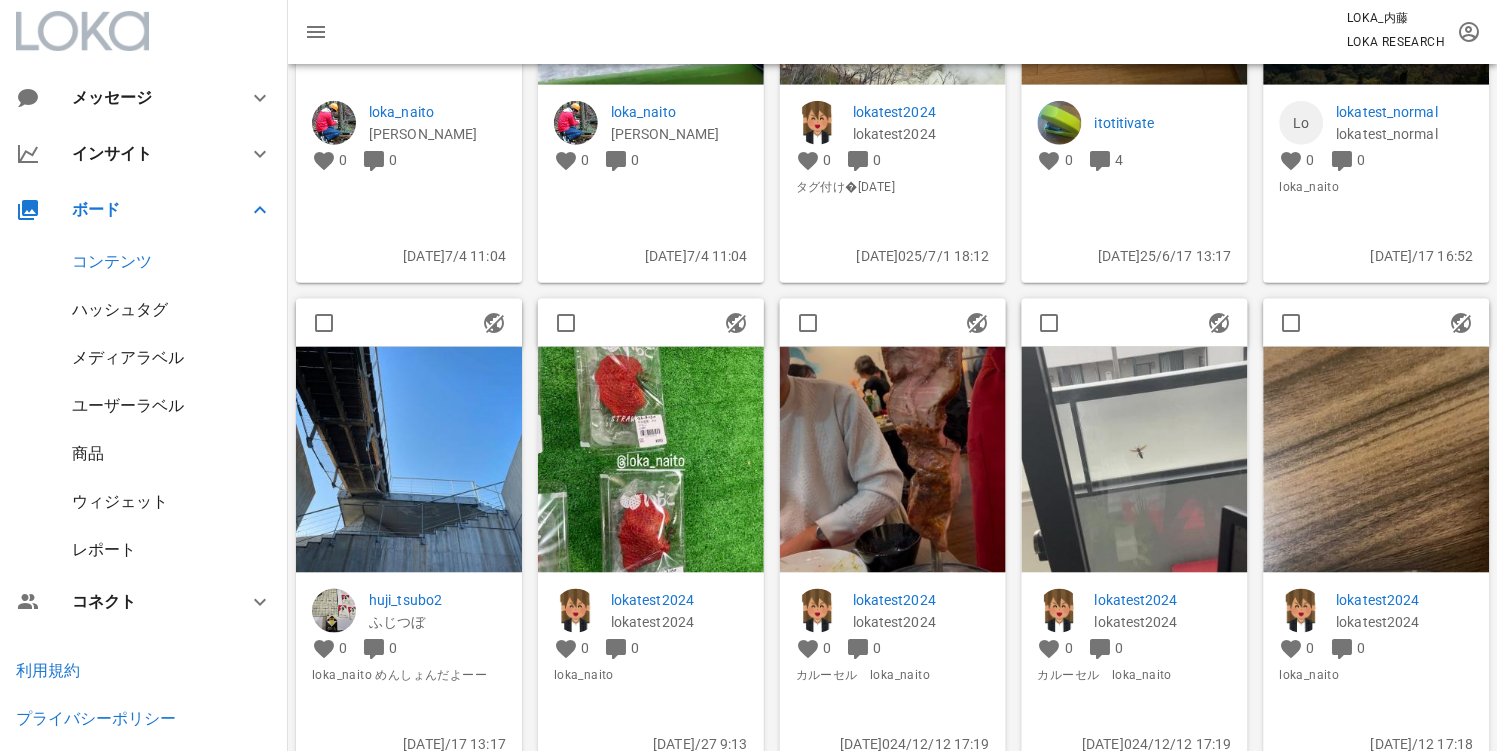 scroll, scrollTop: 889, scrollLeft: 0, axis: vertical 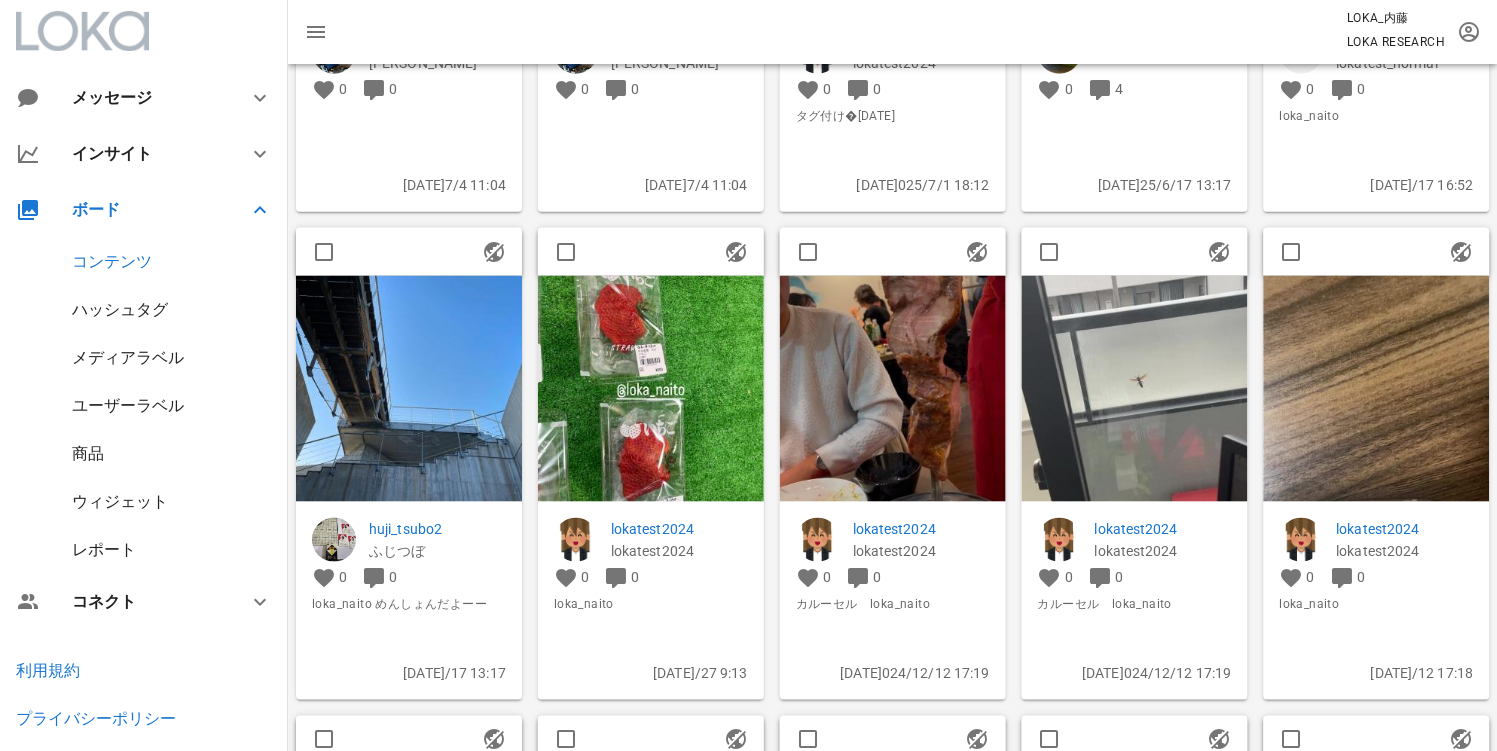 click at bounding box center [893, 389] 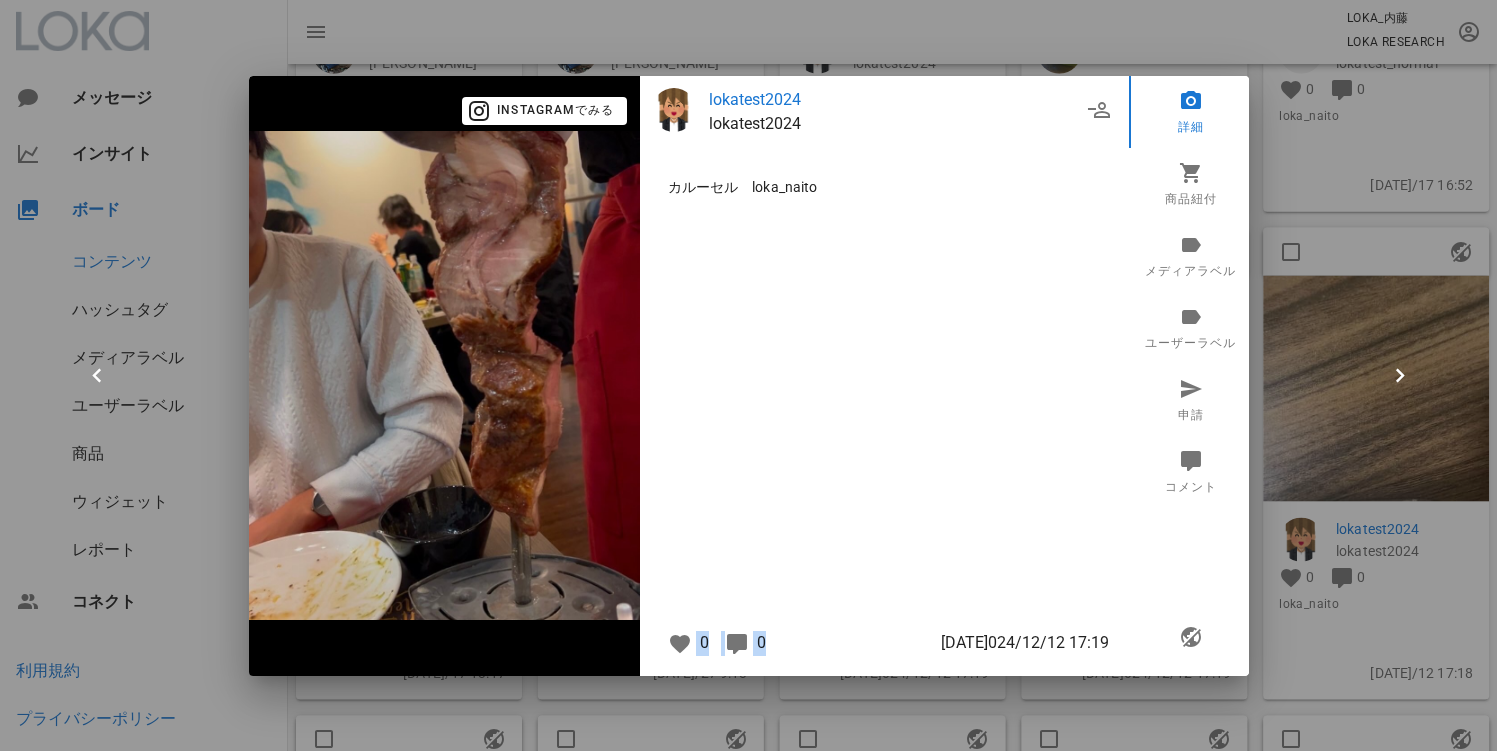 drag, startPoint x: 795, startPoint y: 643, endPoint x: 645, endPoint y: 644, distance: 150.00333 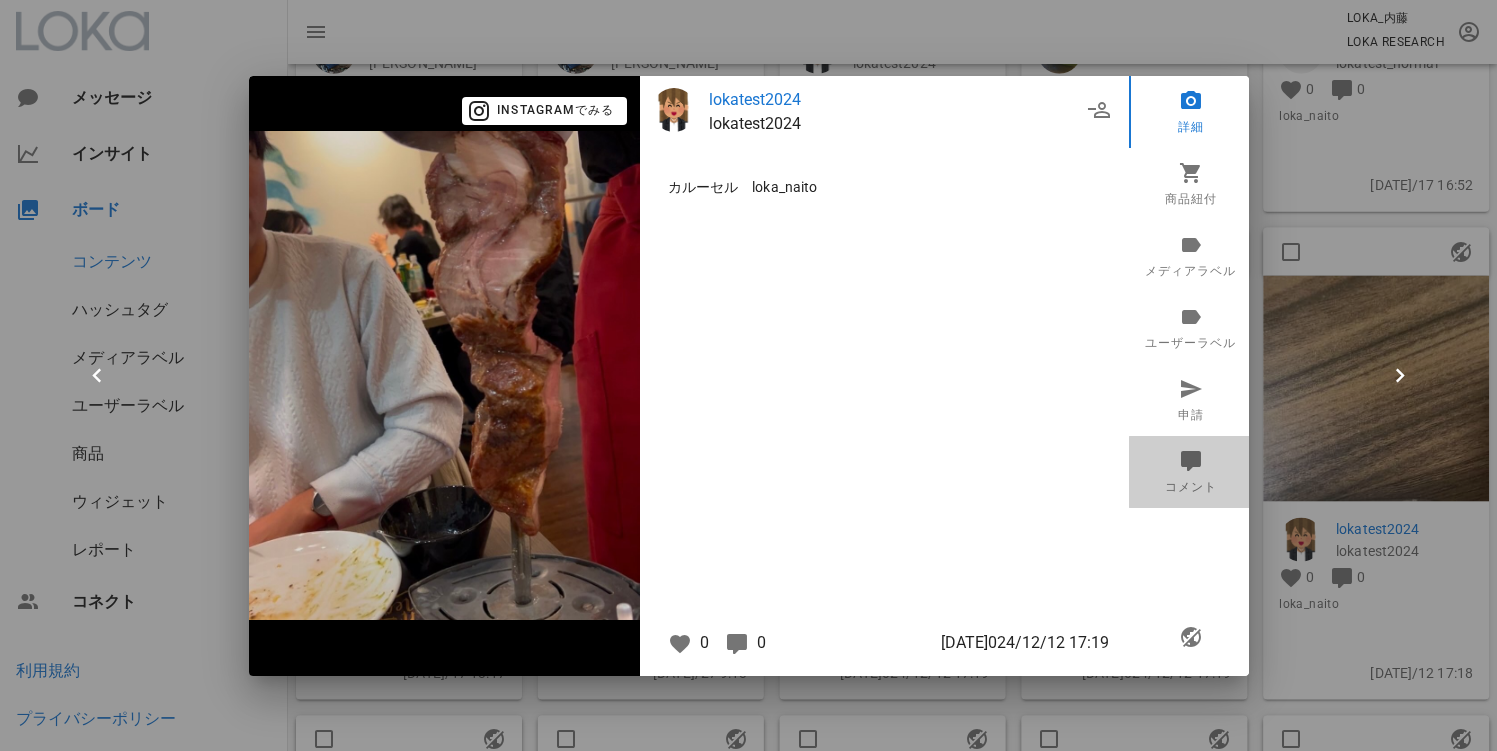 click on "コメント" at bounding box center [1191, 472] 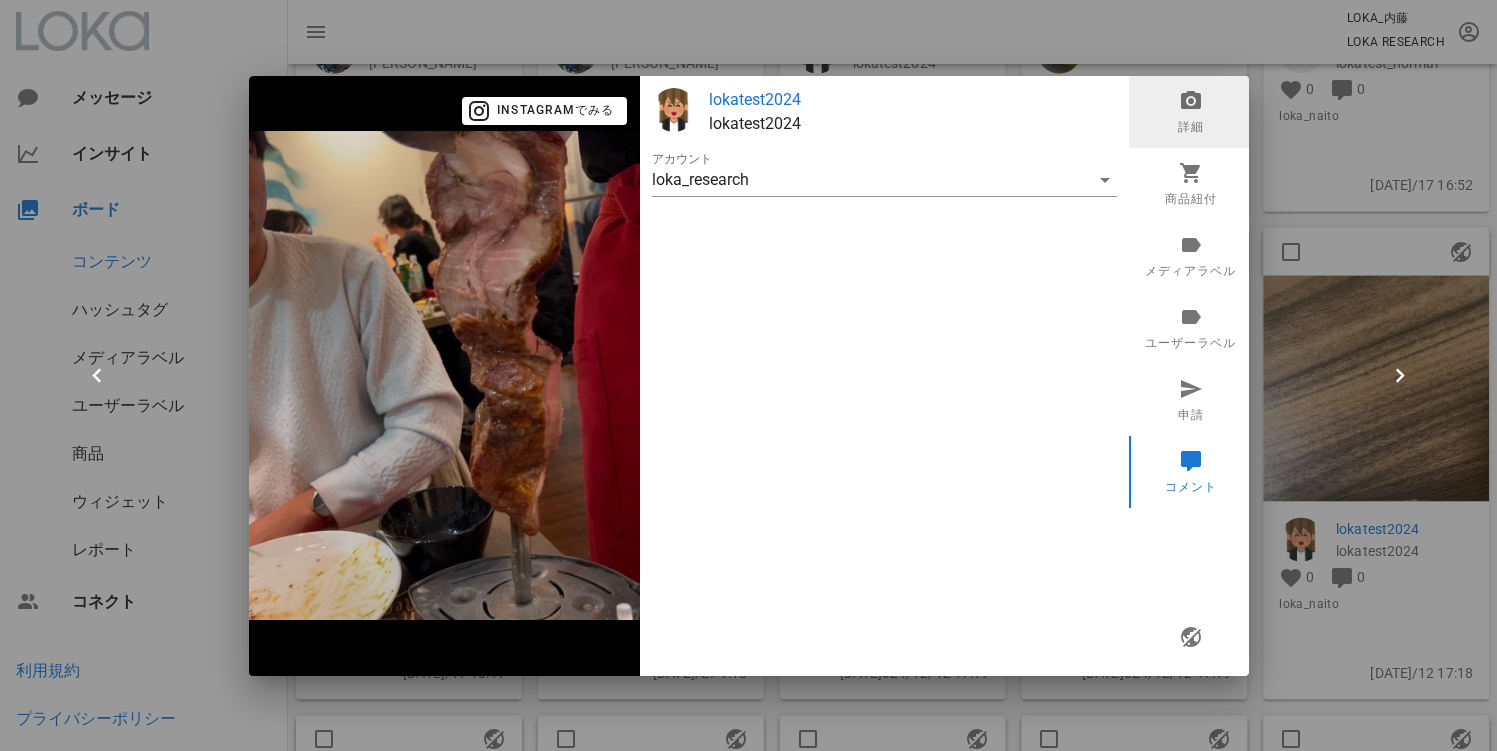 click at bounding box center (1190, 100) 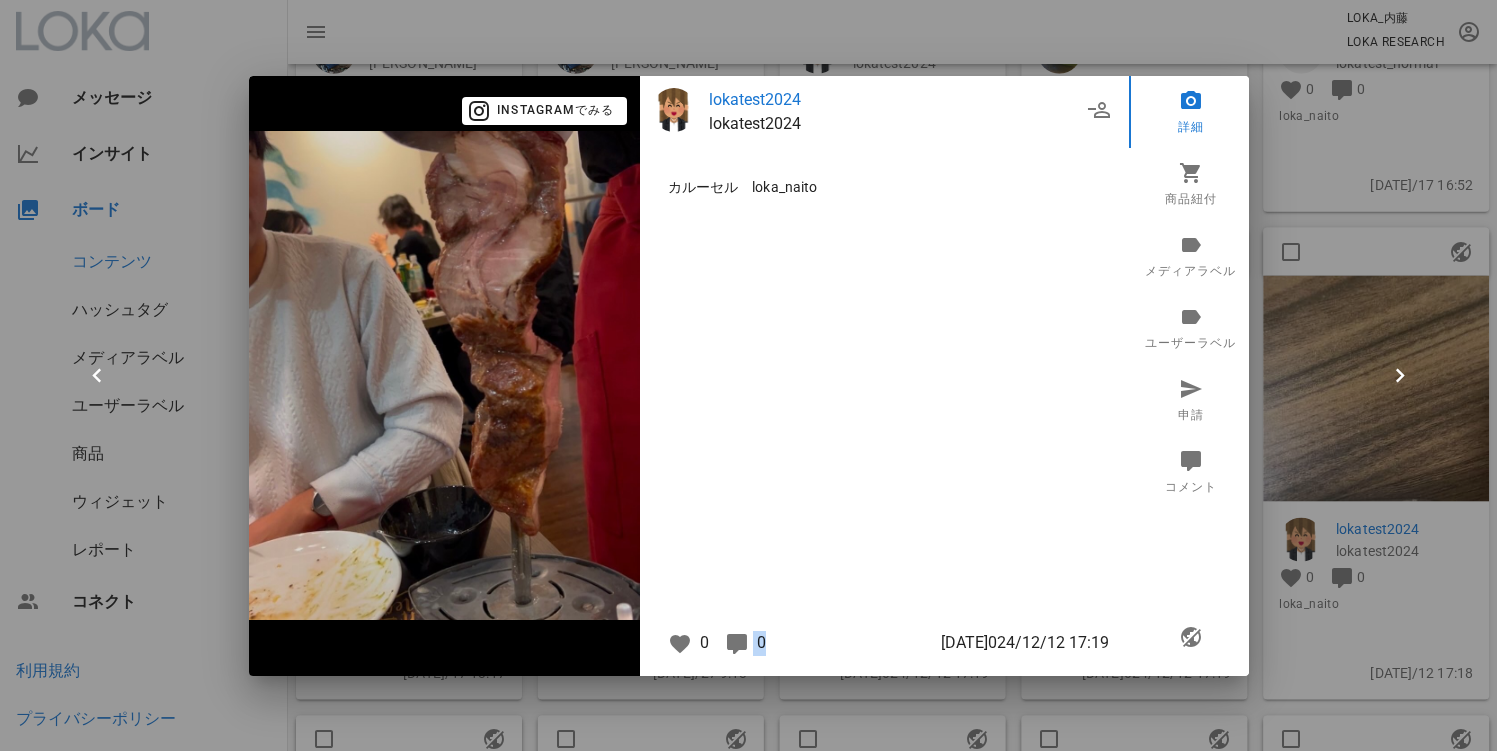 drag, startPoint x: 768, startPoint y: 639, endPoint x: 730, endPoint y: 644, distance: 38.327538 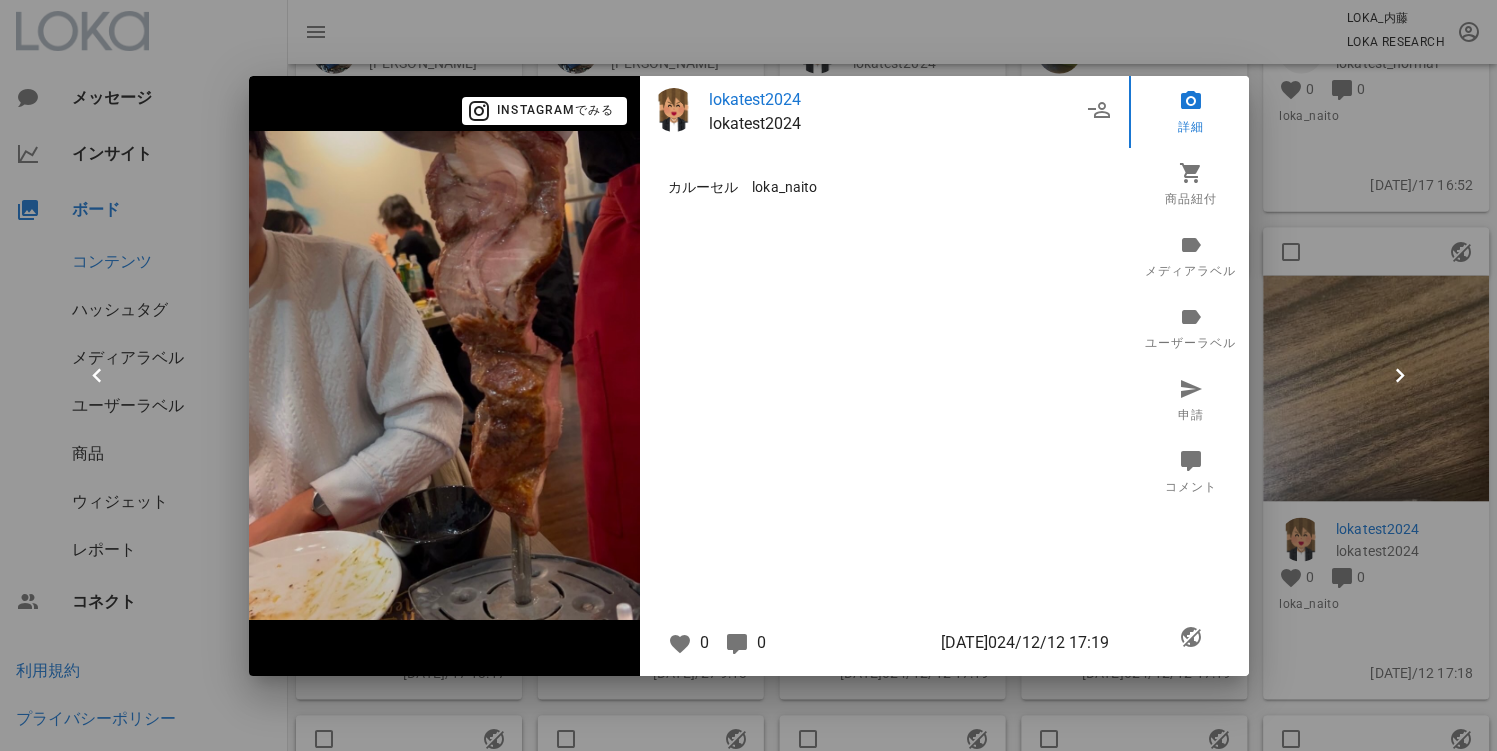 click on "カルーセル　loka_naito" at bounding box center [884, 391] 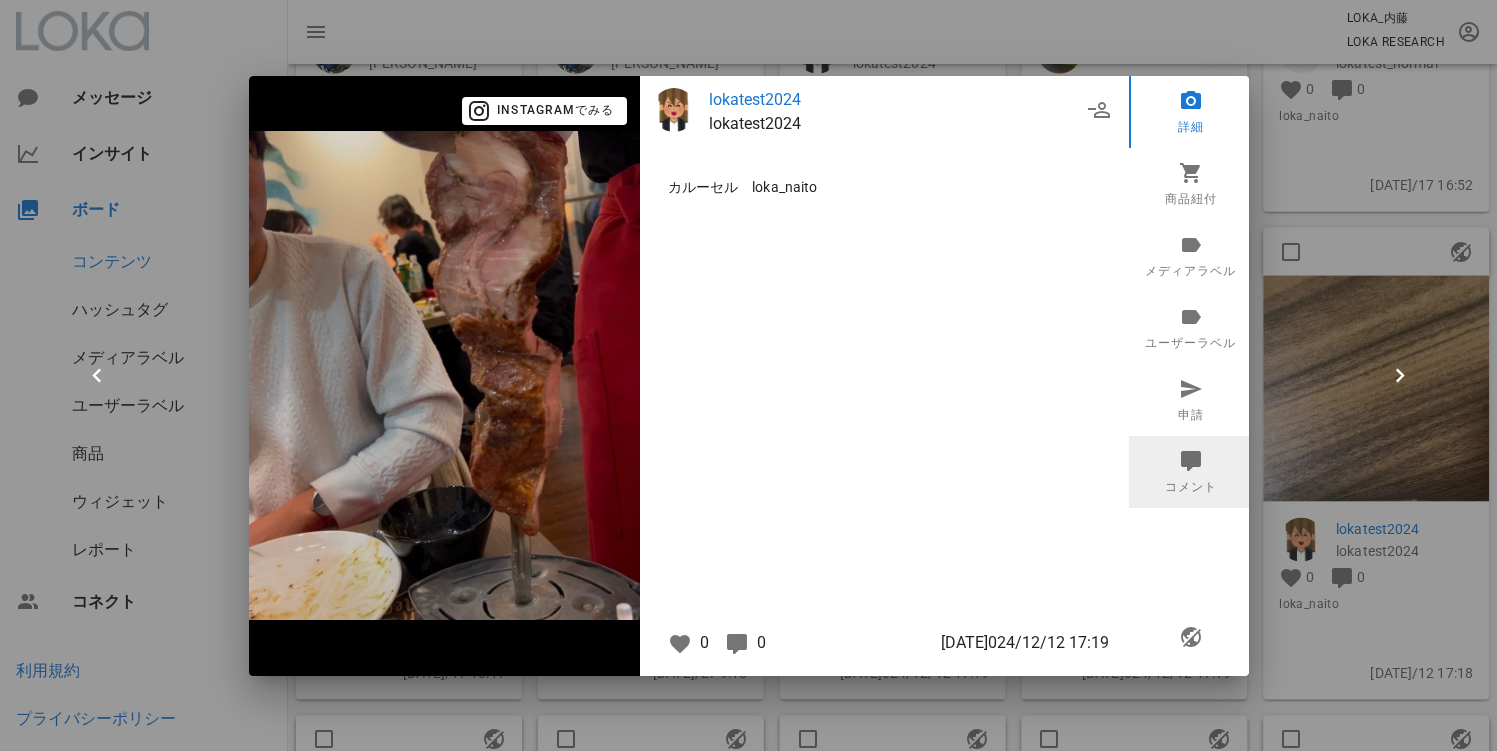 click on "コメント" at bounding box center [1191, 472] 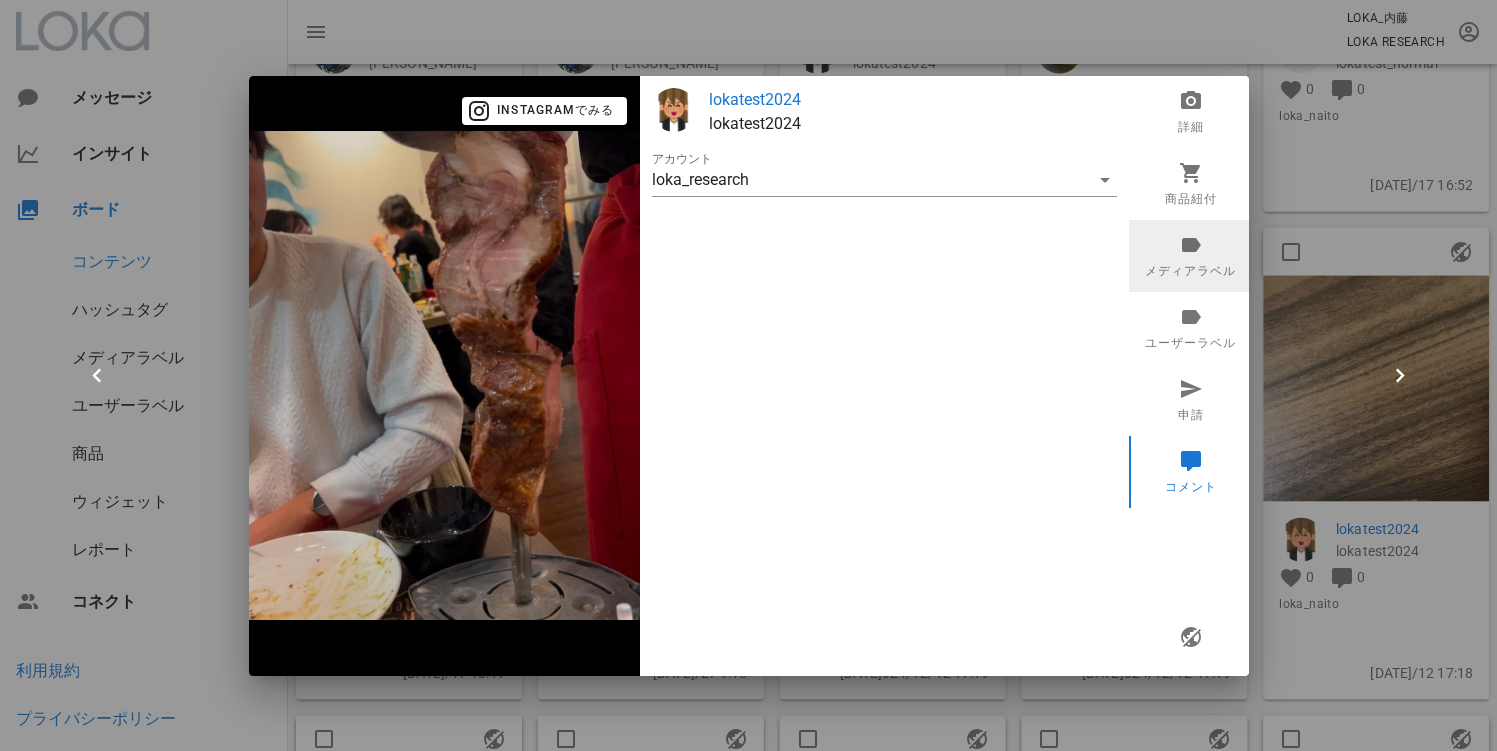 click on "メディアラベル" at bounding box center (1191, 256) 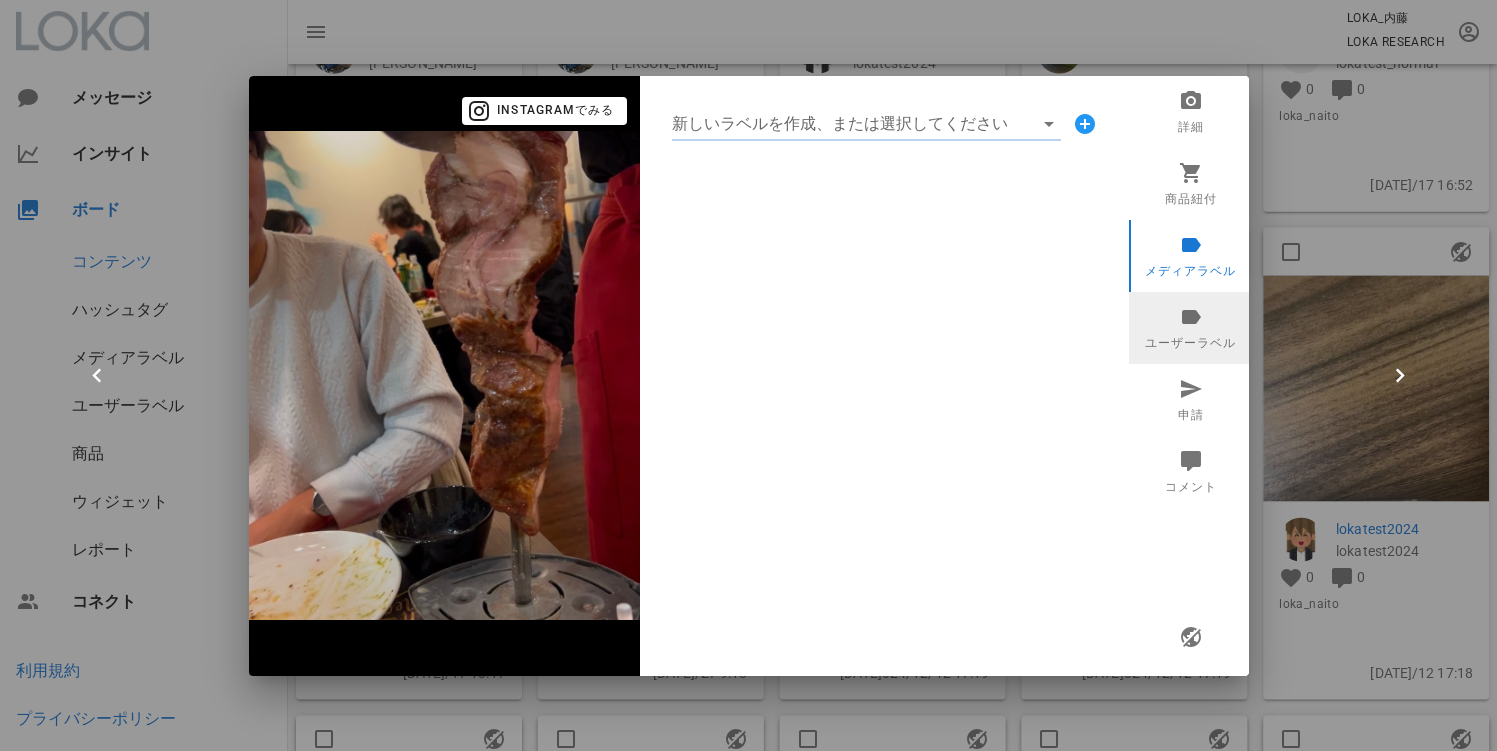 click on "ユーザーラベル" at bounding box center (1191, 328) 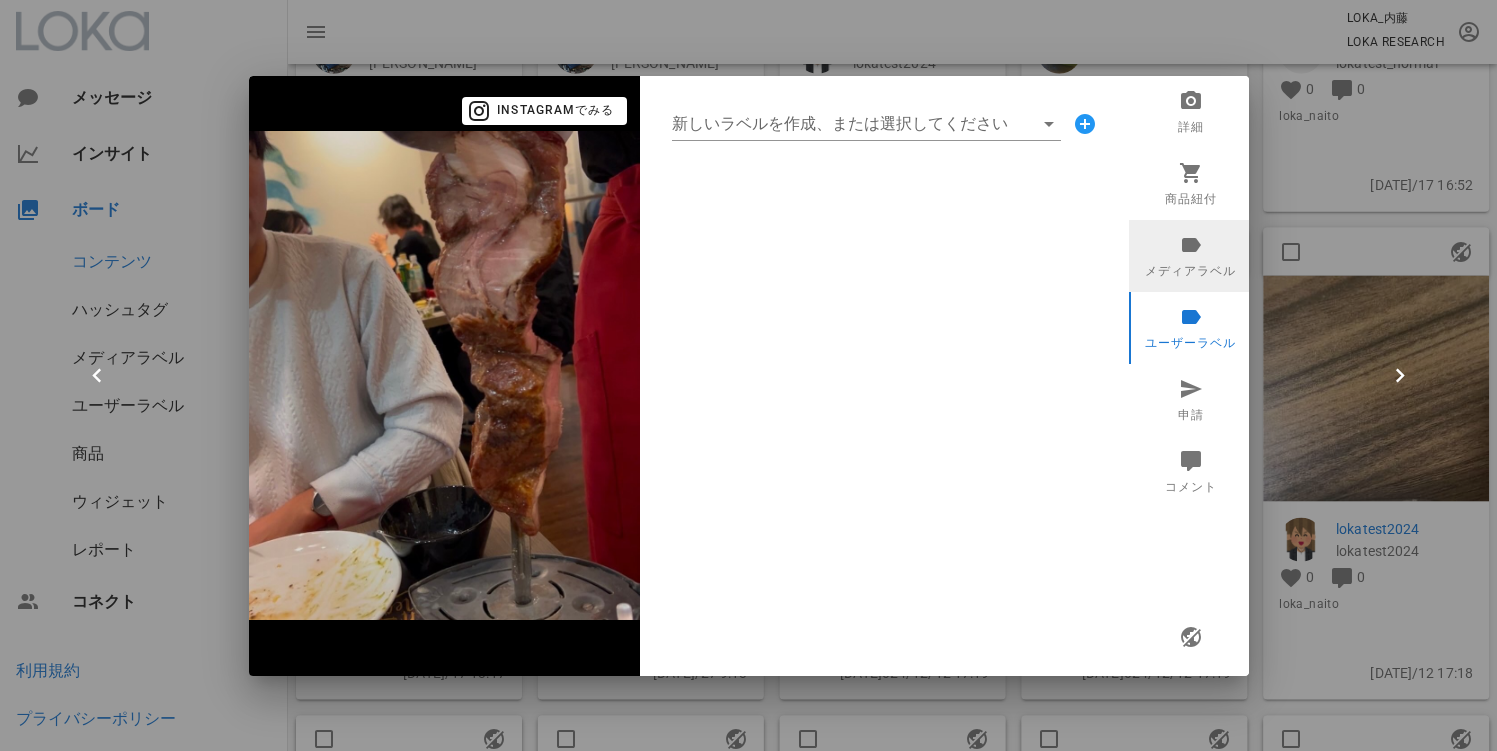 click on "メディアラベル" at bounding box center (1191, 256) 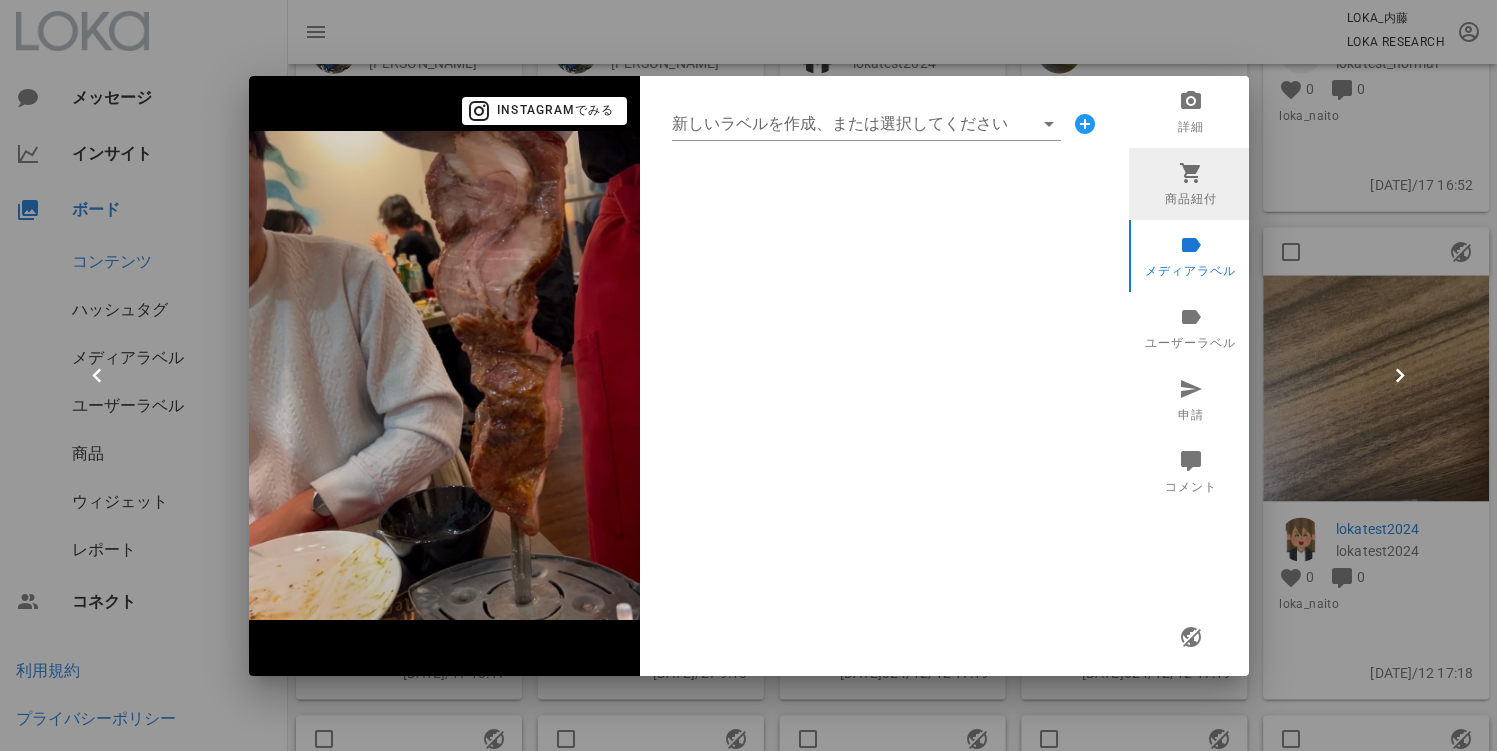 click at bounding box center [1190, 172] 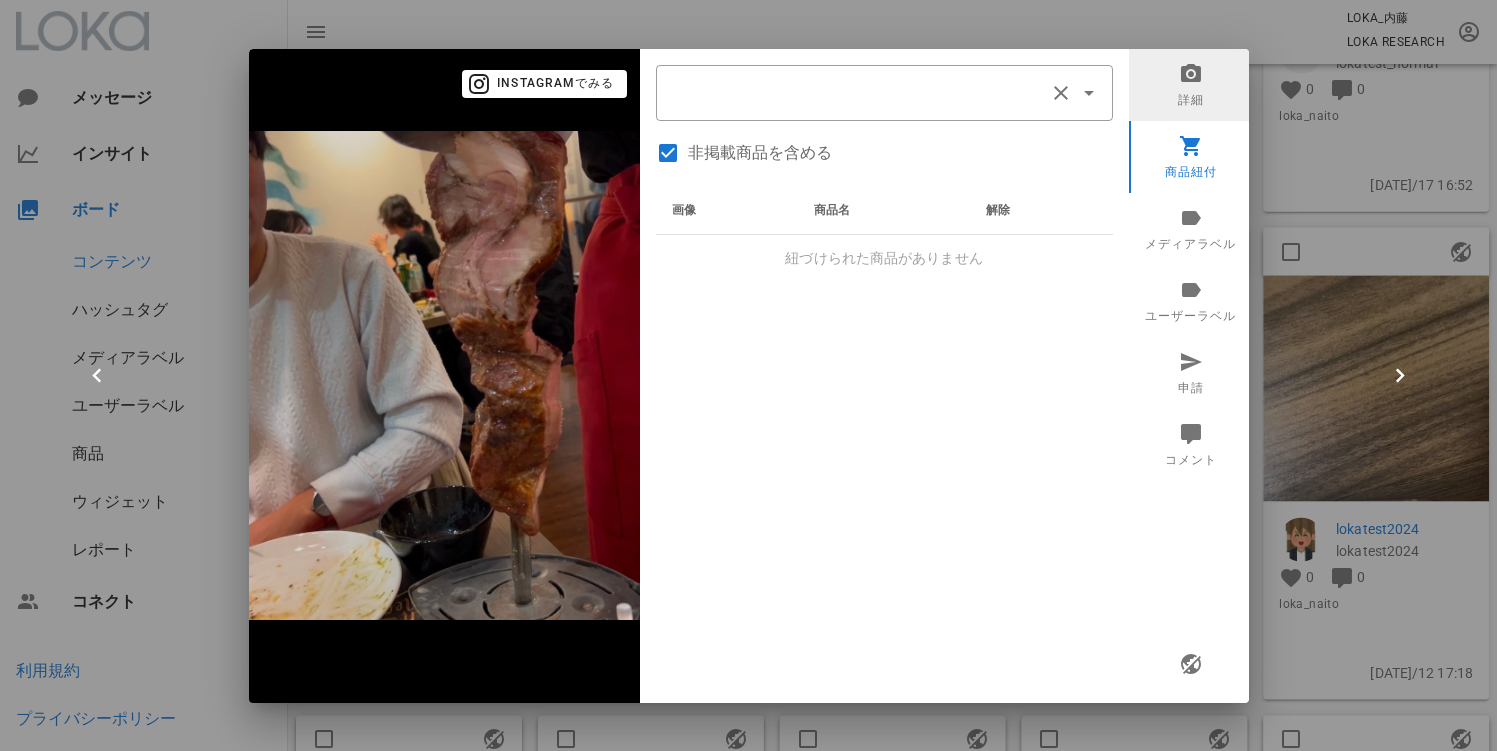 click on "詳細" at bounding box center (1191, 85) 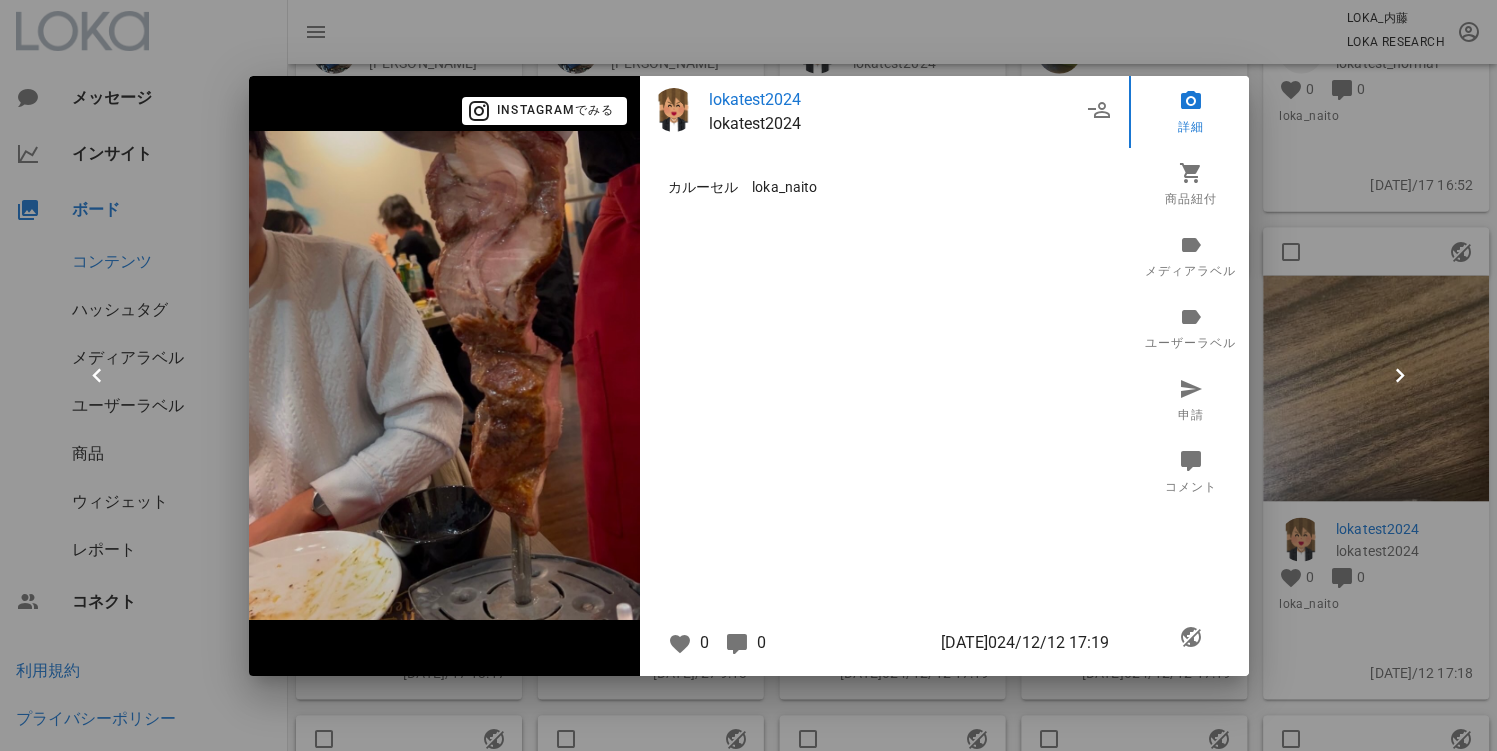 click at bounding box center [748, 375] 